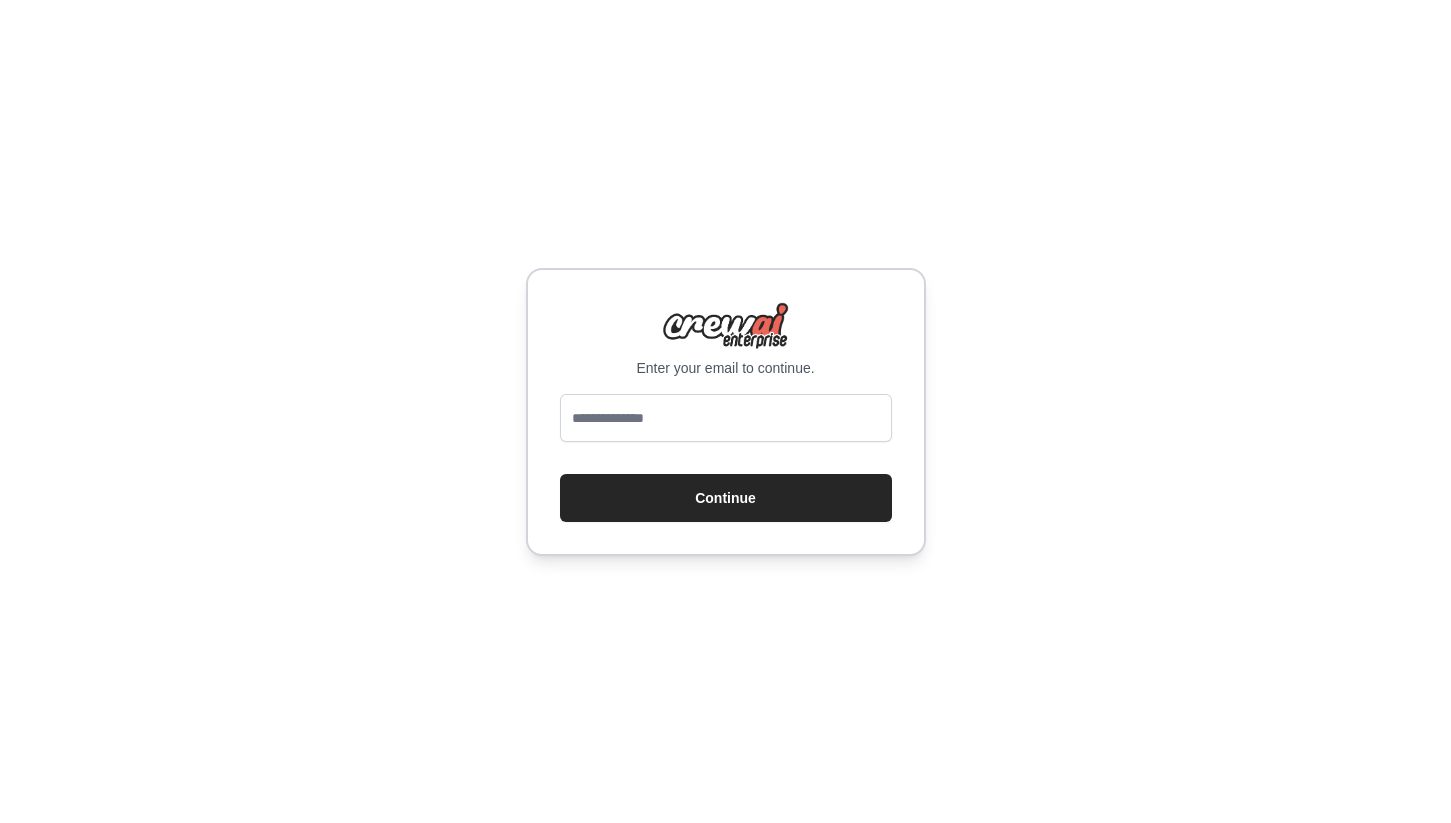 scroll, scrollTop: 0, scrollLeft: 0, axis: both 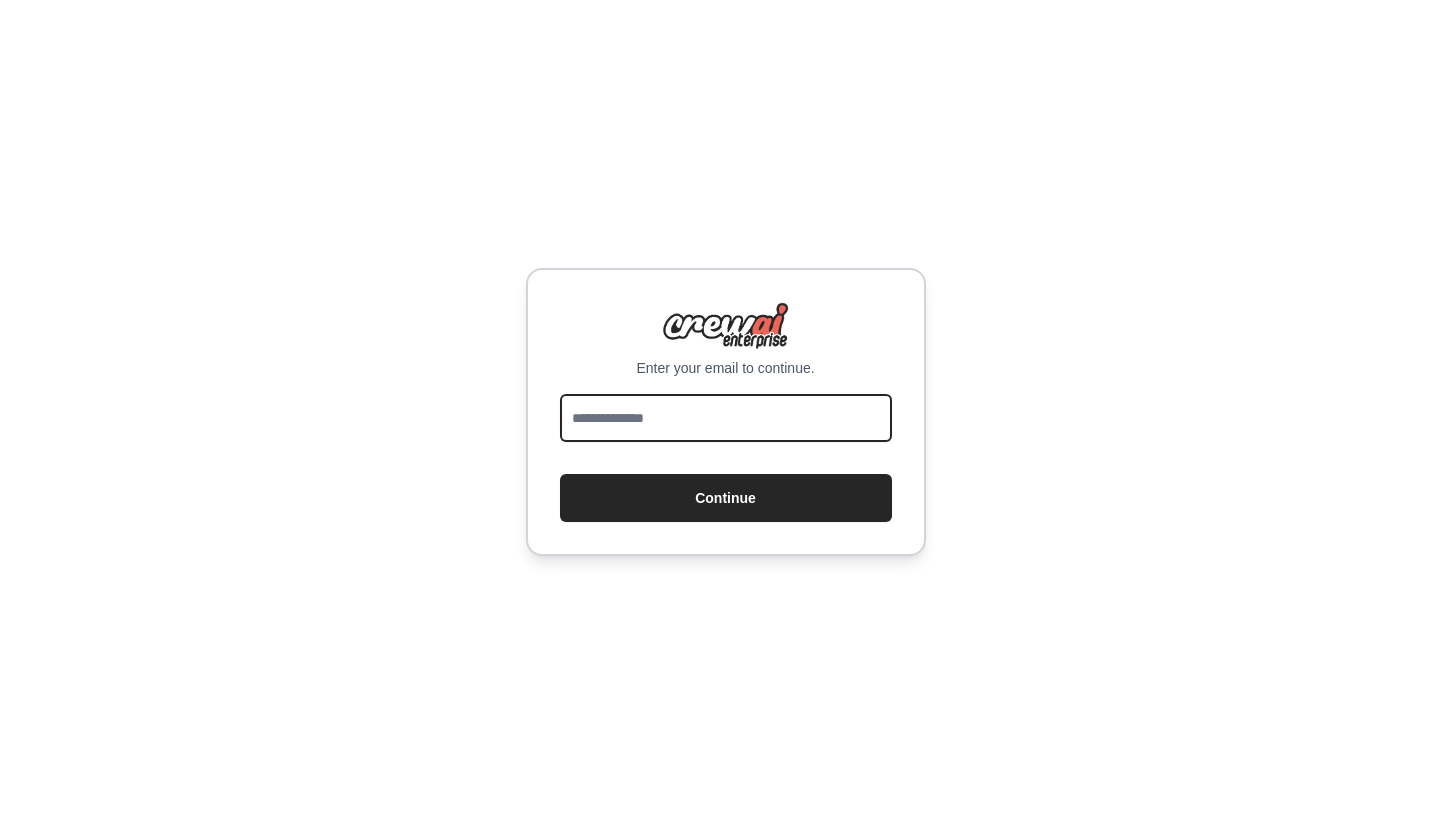 click at bounding box center (726, 418) 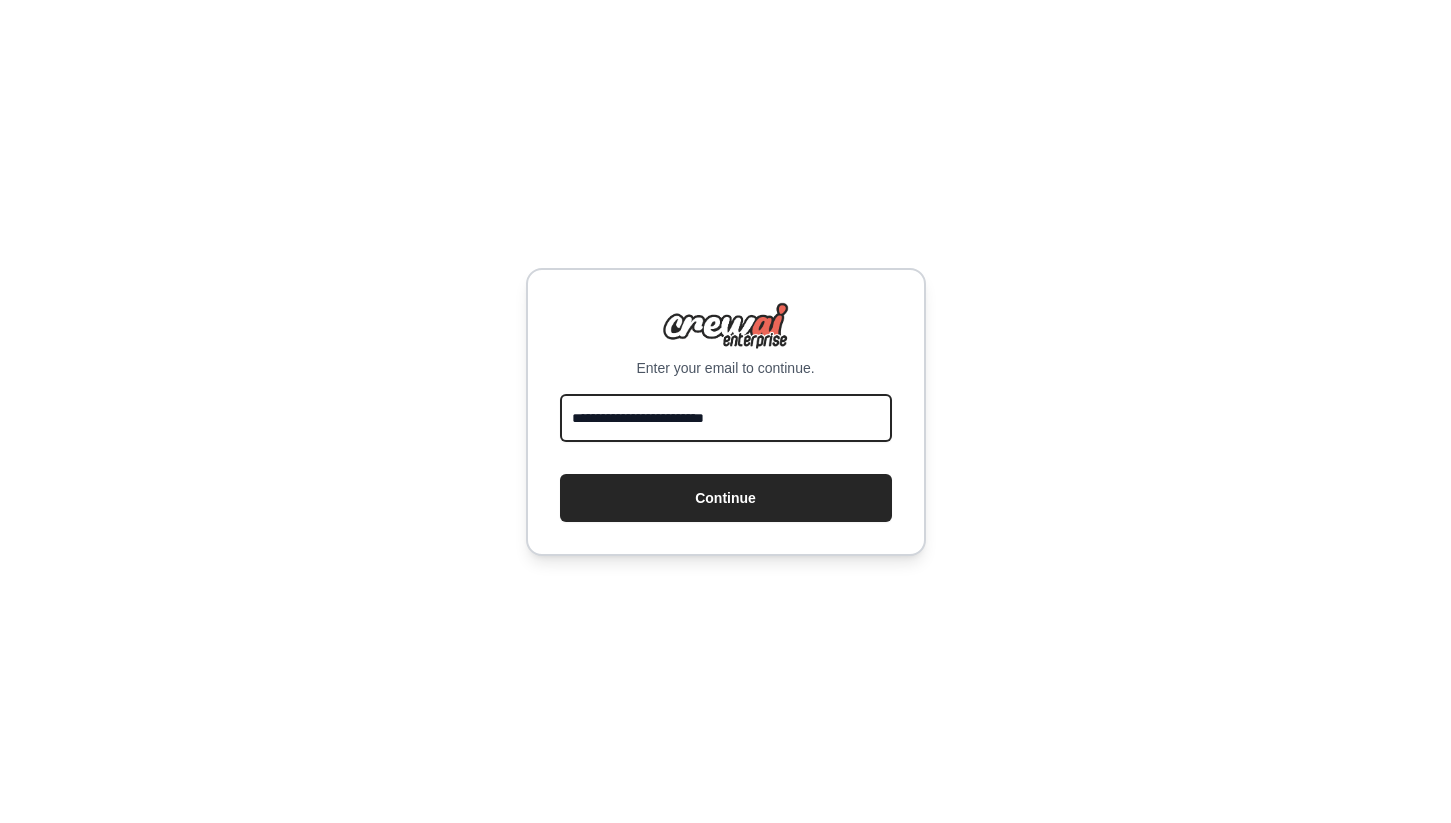 click on "**********" at bounding box center [726, 418] 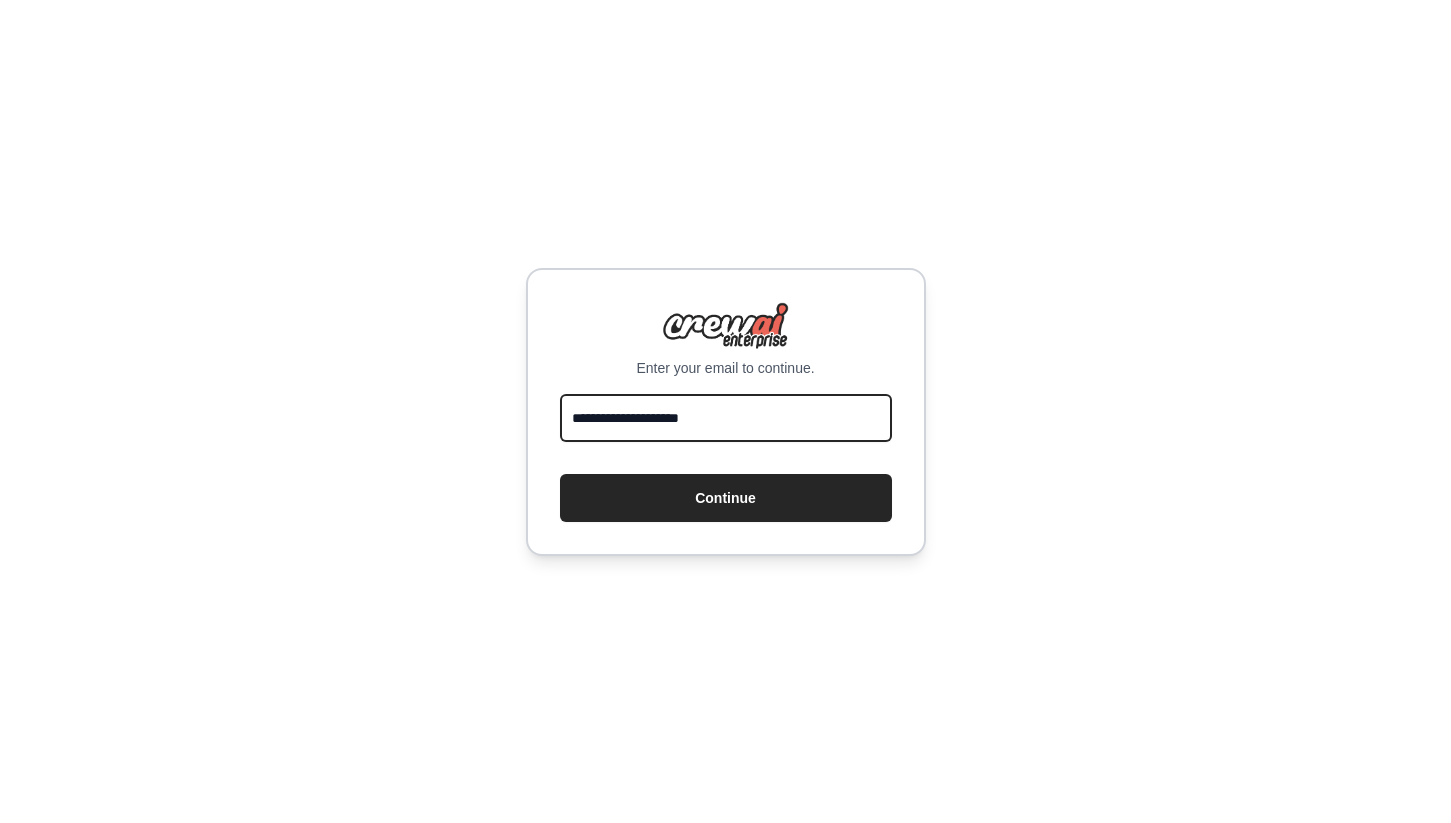 type on "**********" 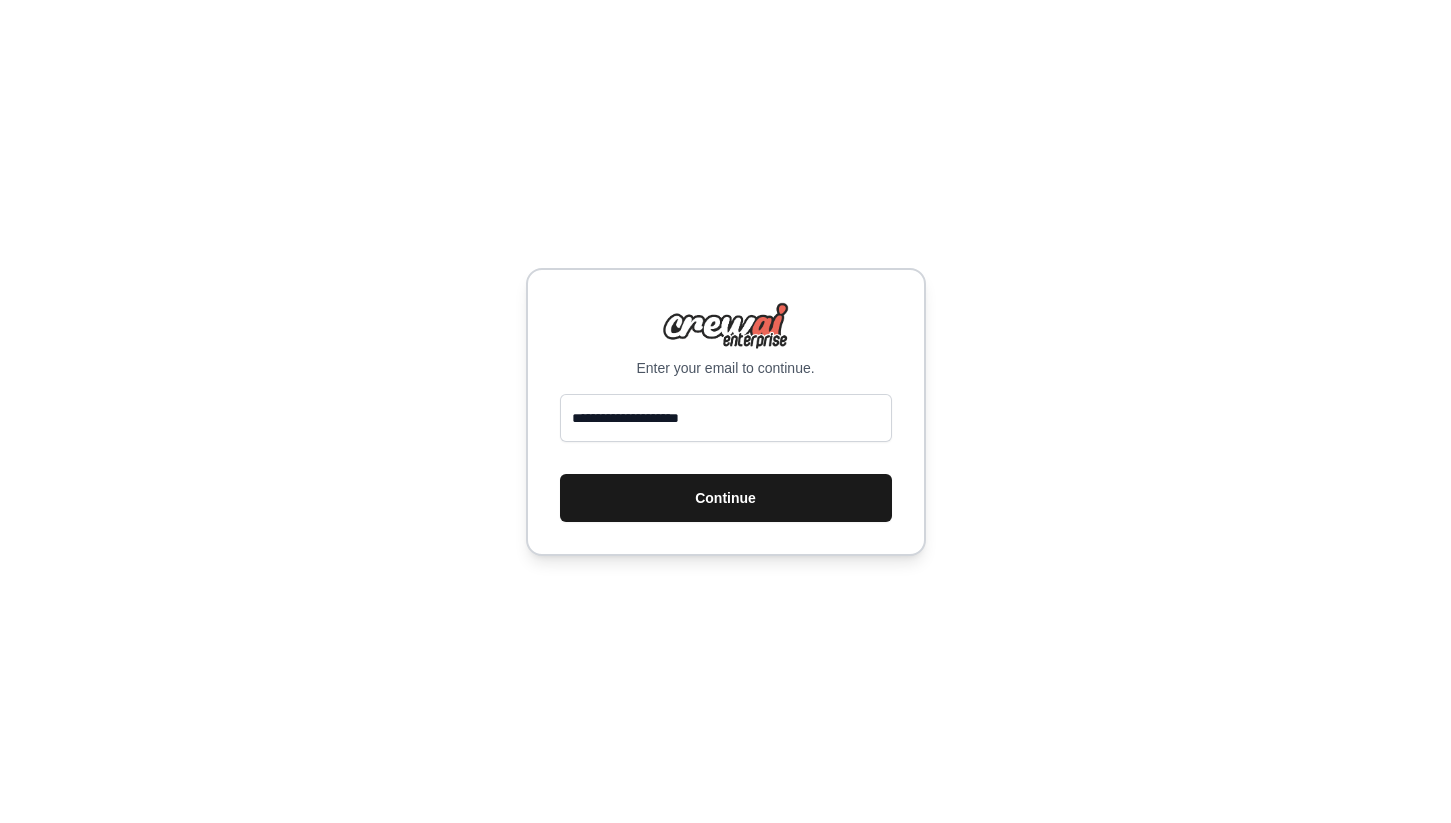 click on "Continue" at bounding box center (726, 498) 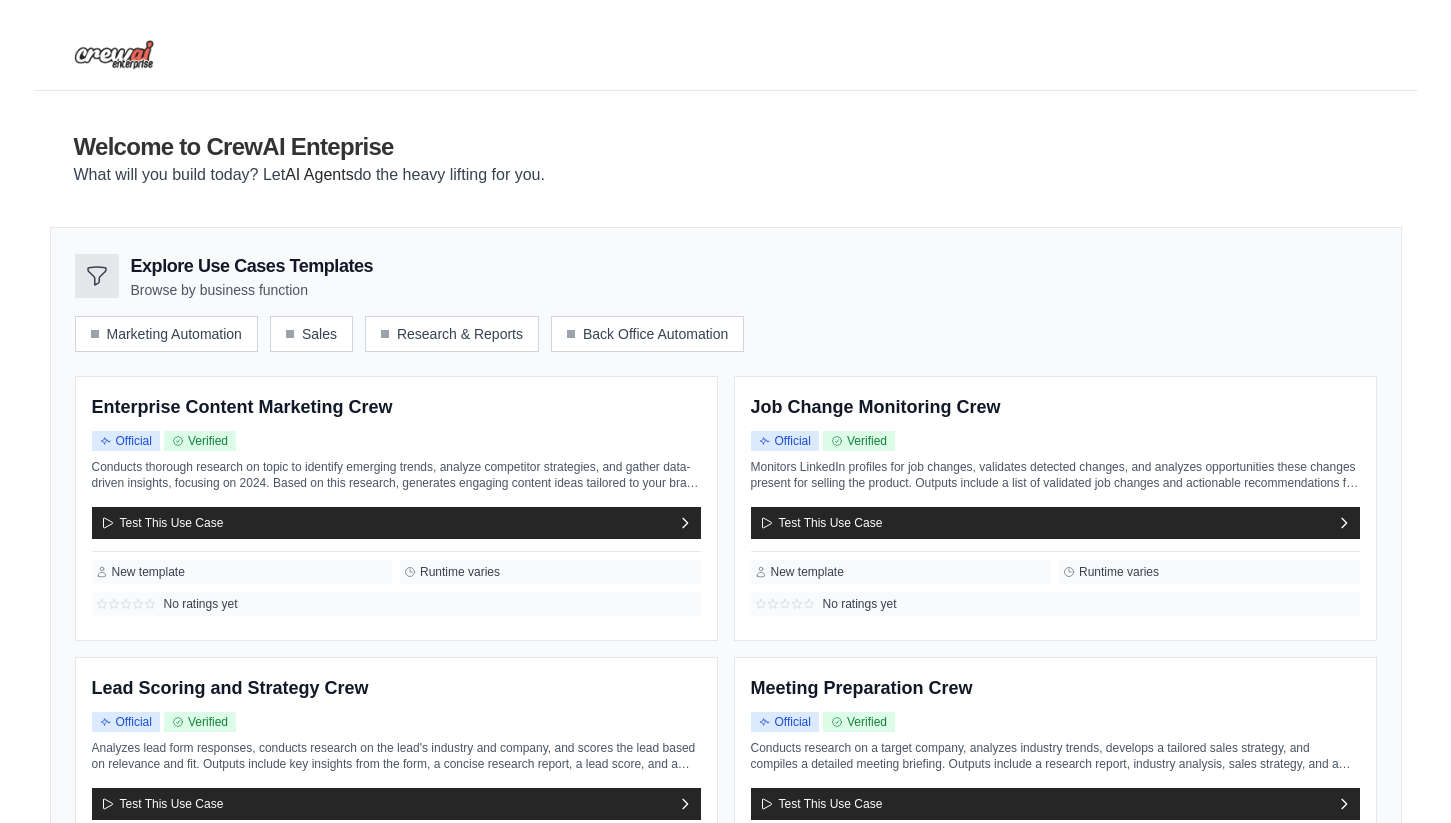 scroll, scrollTop: 0, scrollLeft: 0, axis: both 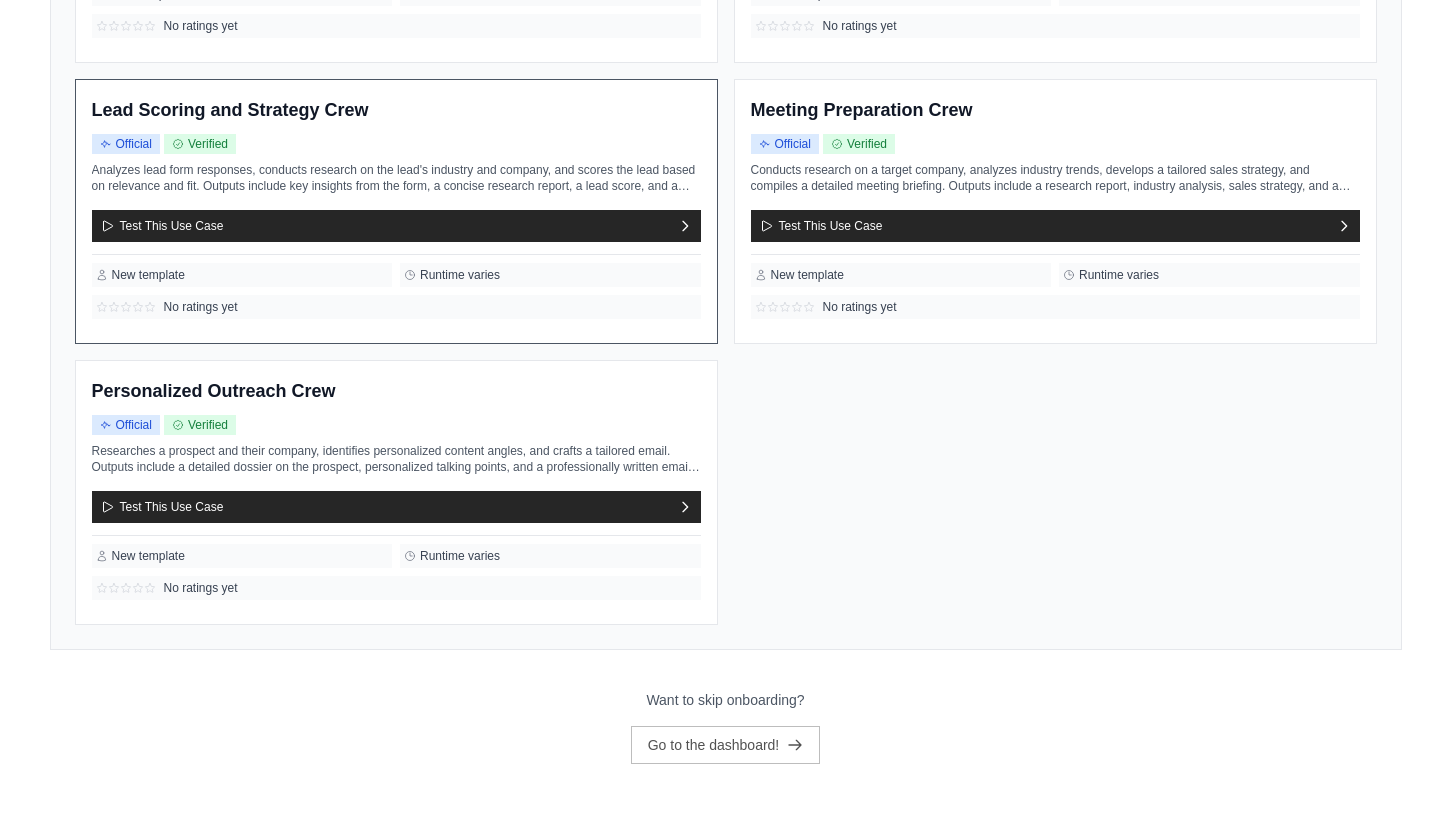 click on "New template" at bounding box center (242, 275) 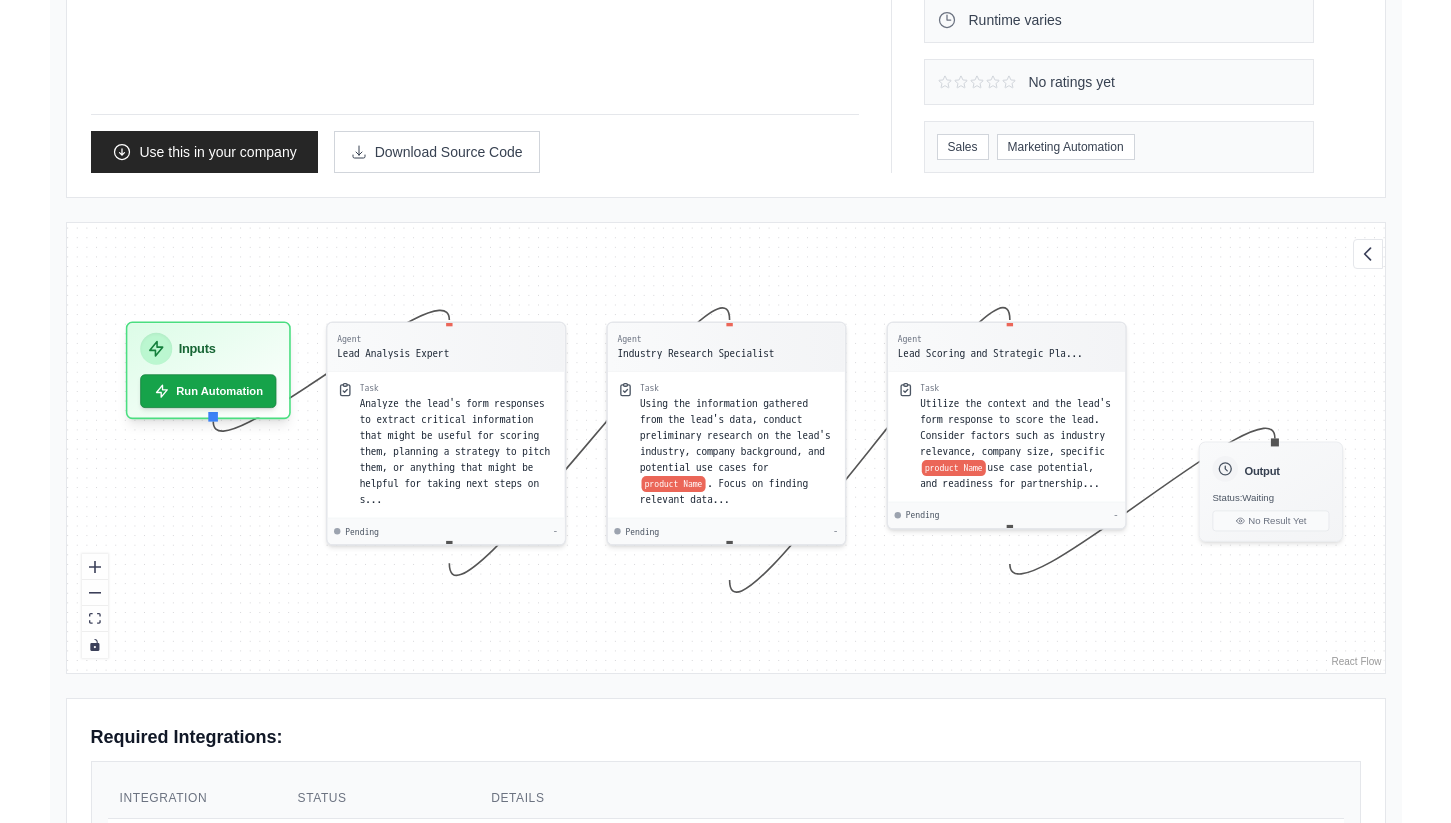 scroll, scrollTop: 360, scrollLeft: 0, axis: vertical 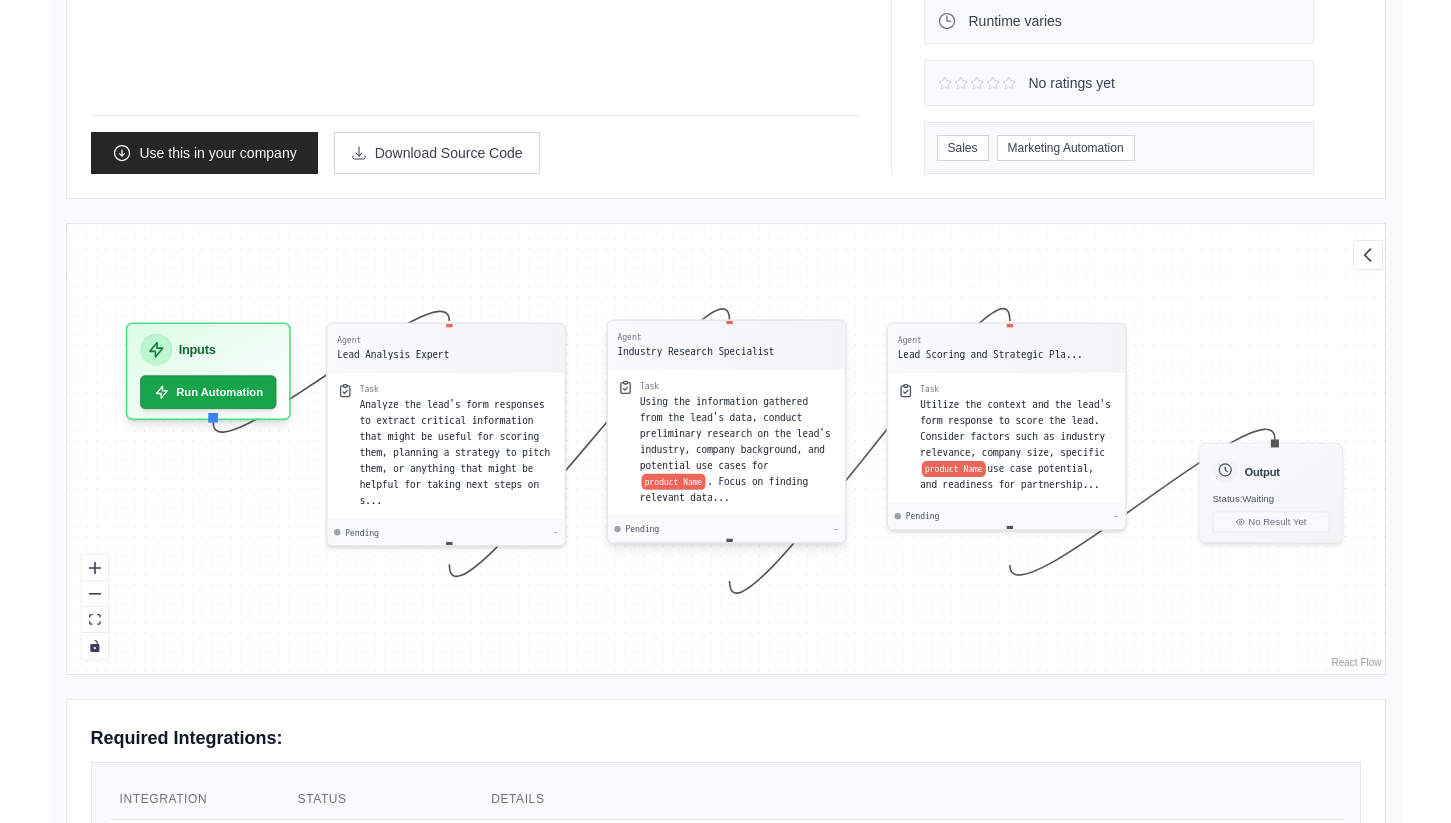 click on "Using the information gathered from the lead's data, conduct preliminary research on the lead's industry, company background, and potential use cases for  product Name . Focus on finding relevant data..." at bounding box center [736, 450] 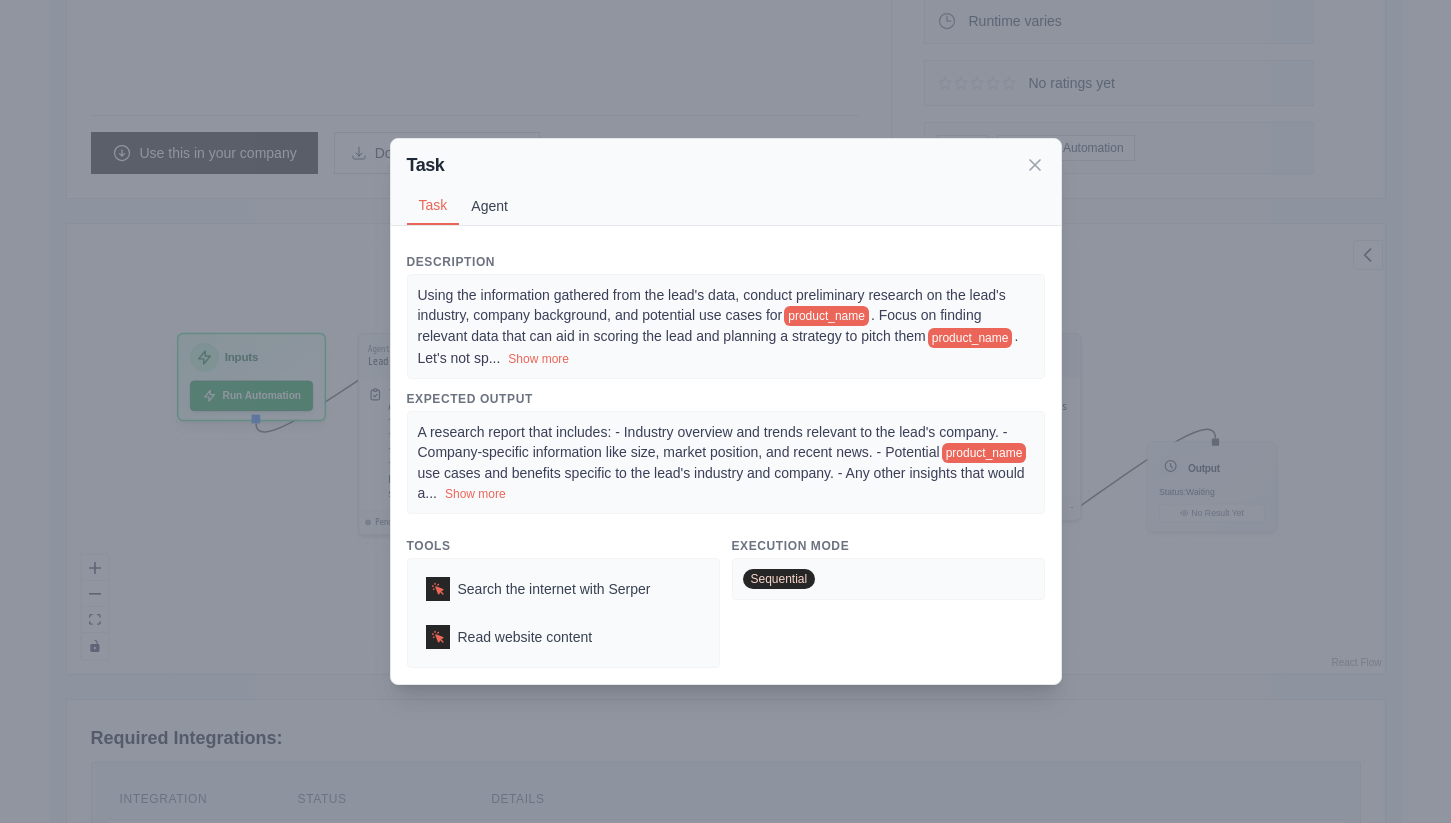 click on "Agent" at bounding box center [489, 206] 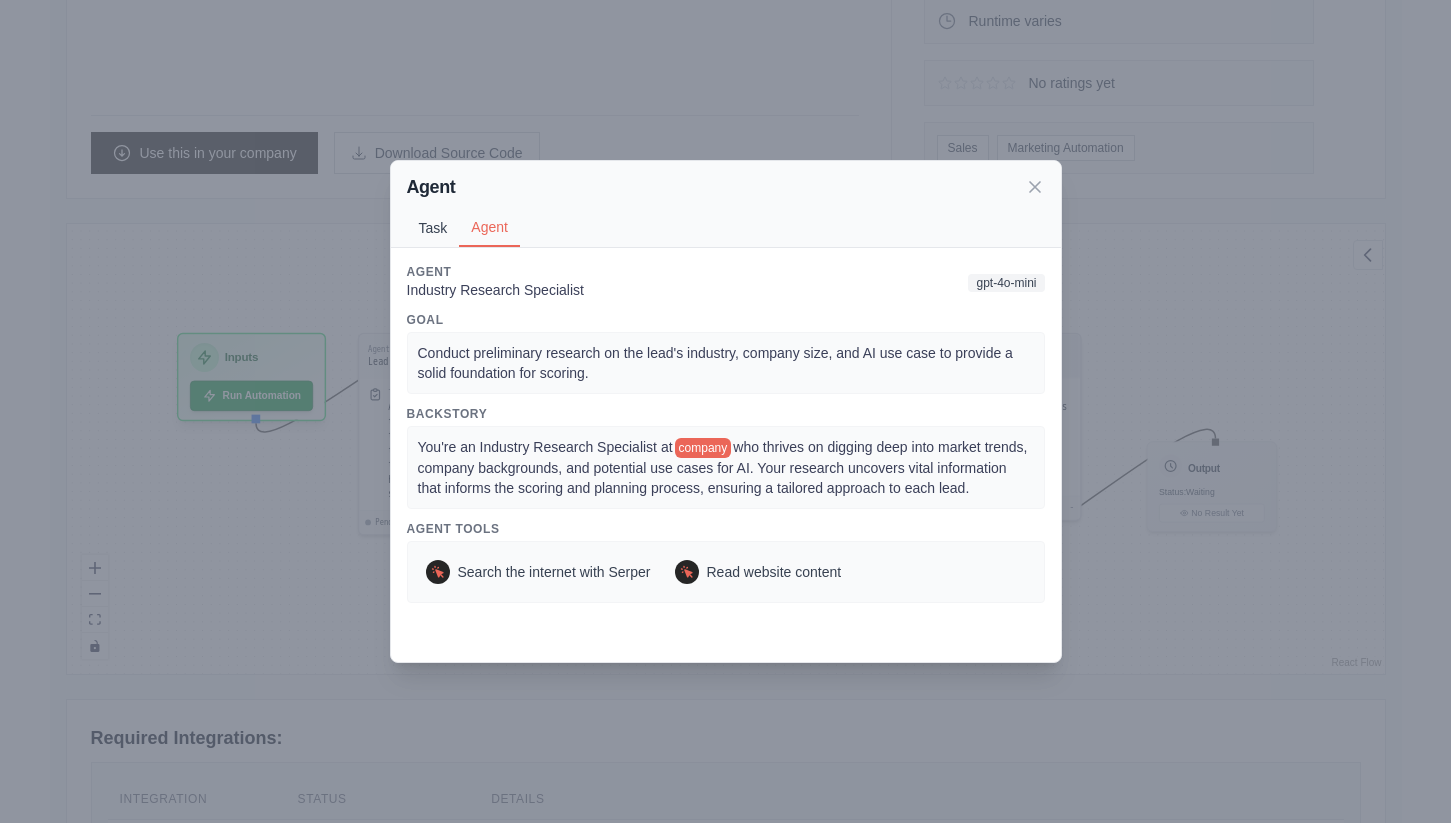 click on "Task" at bounding box center (433, 228) 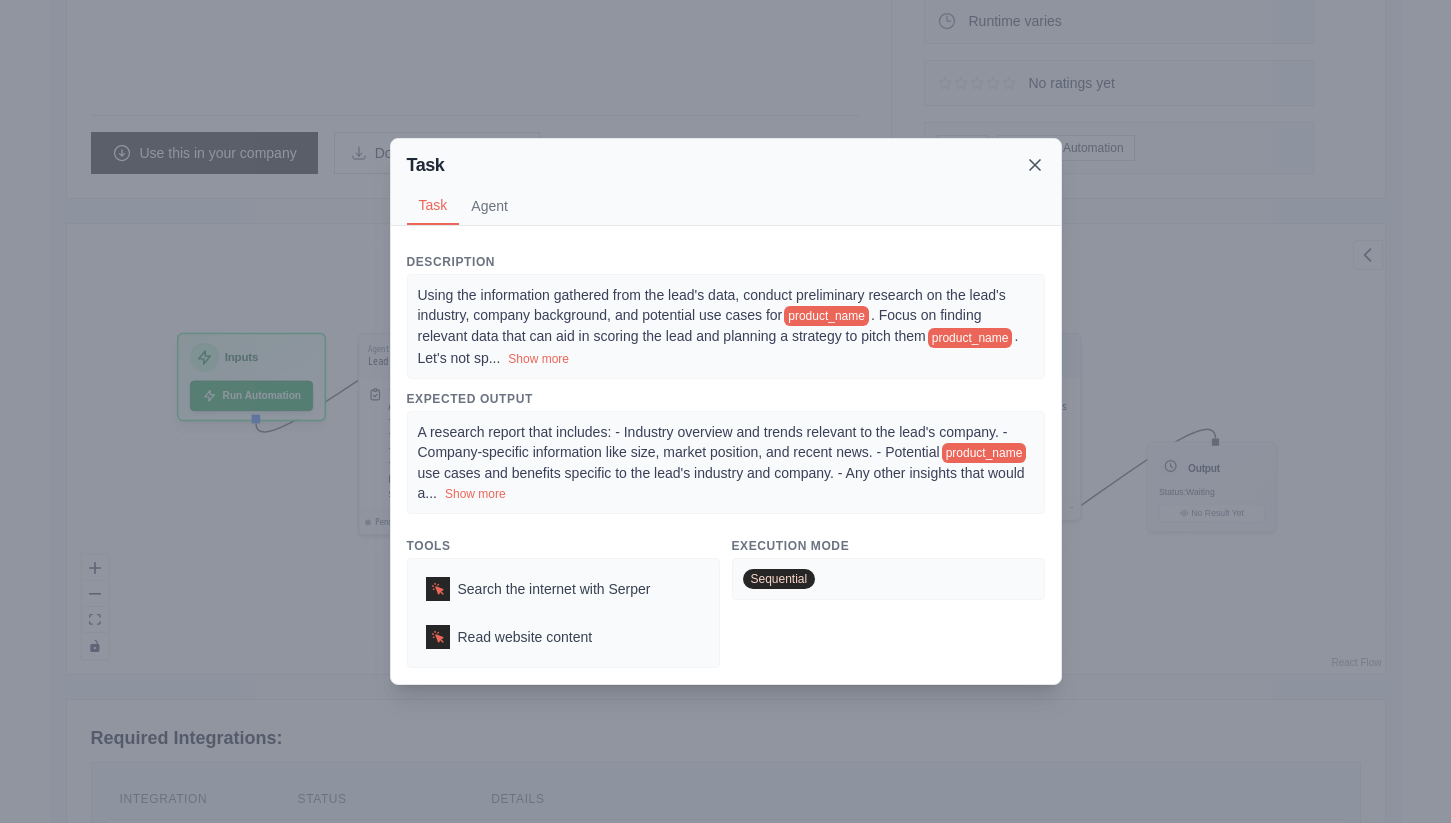 click 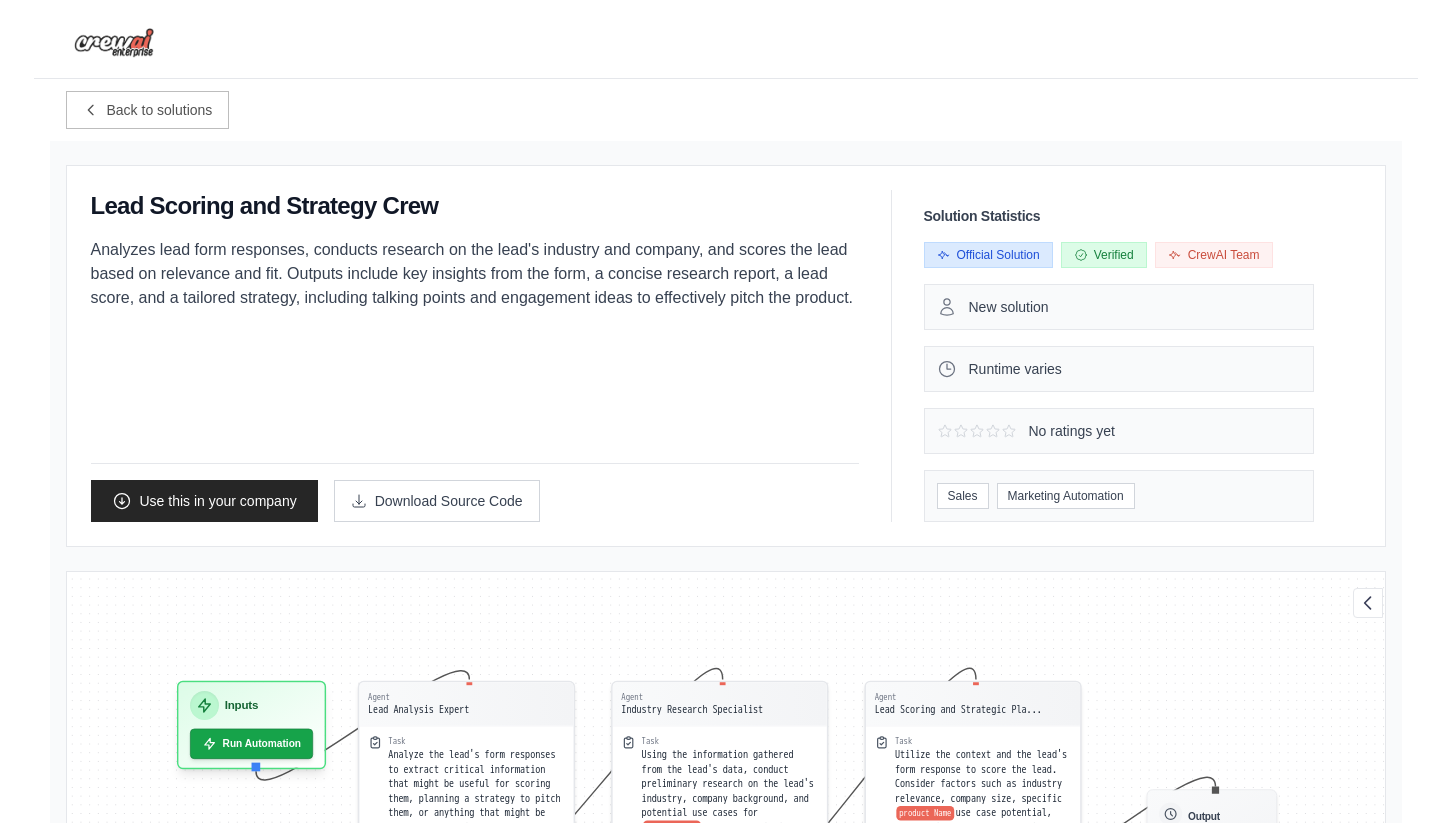 scroll, scrollTop: 0, scrollLeft: 0, axis: both 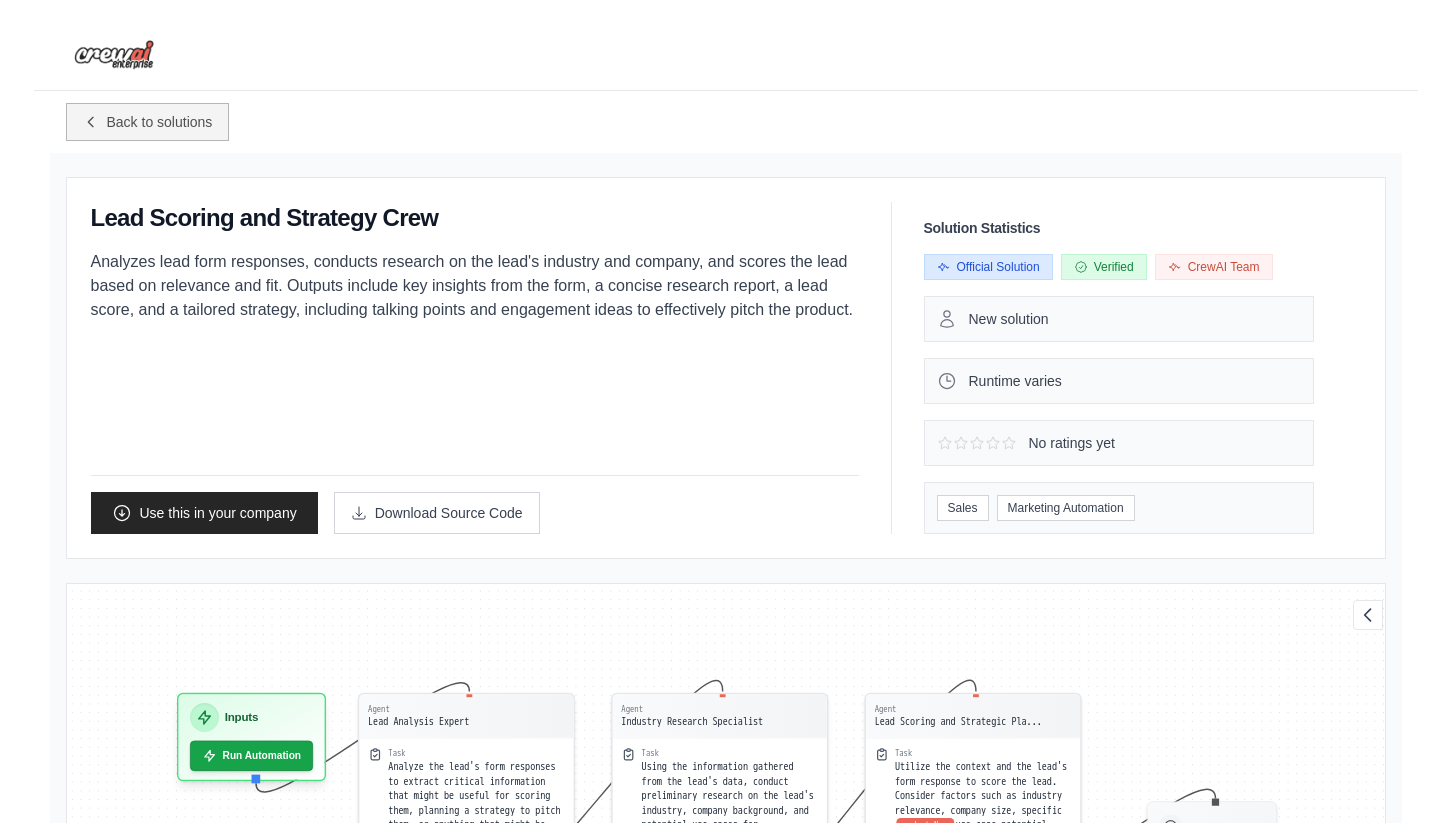 click on "Back to solutions" at bounding box center (160, 122) 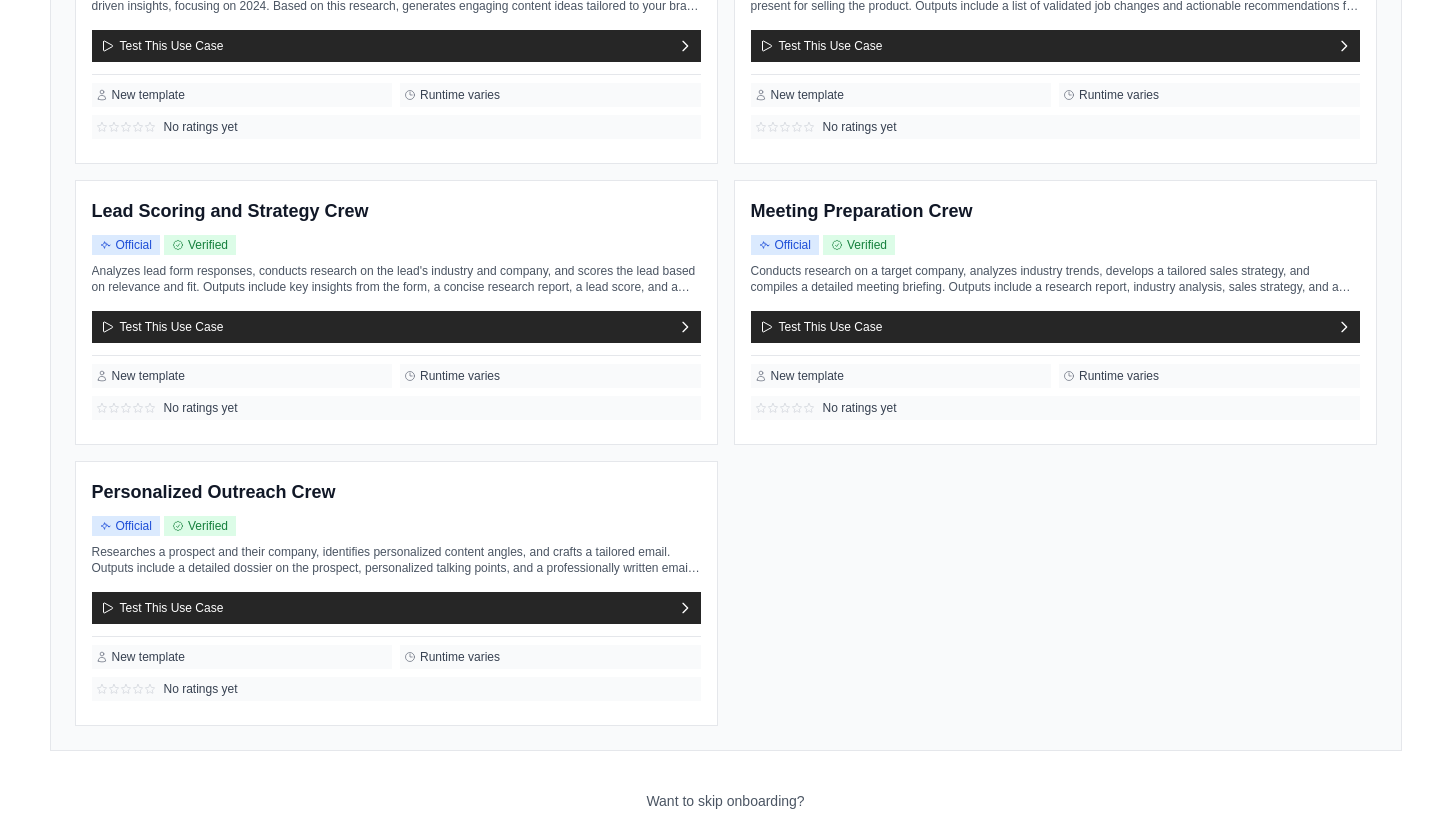 scroll, scrollTop: 578, scrollLeft: 0, axis: vertical 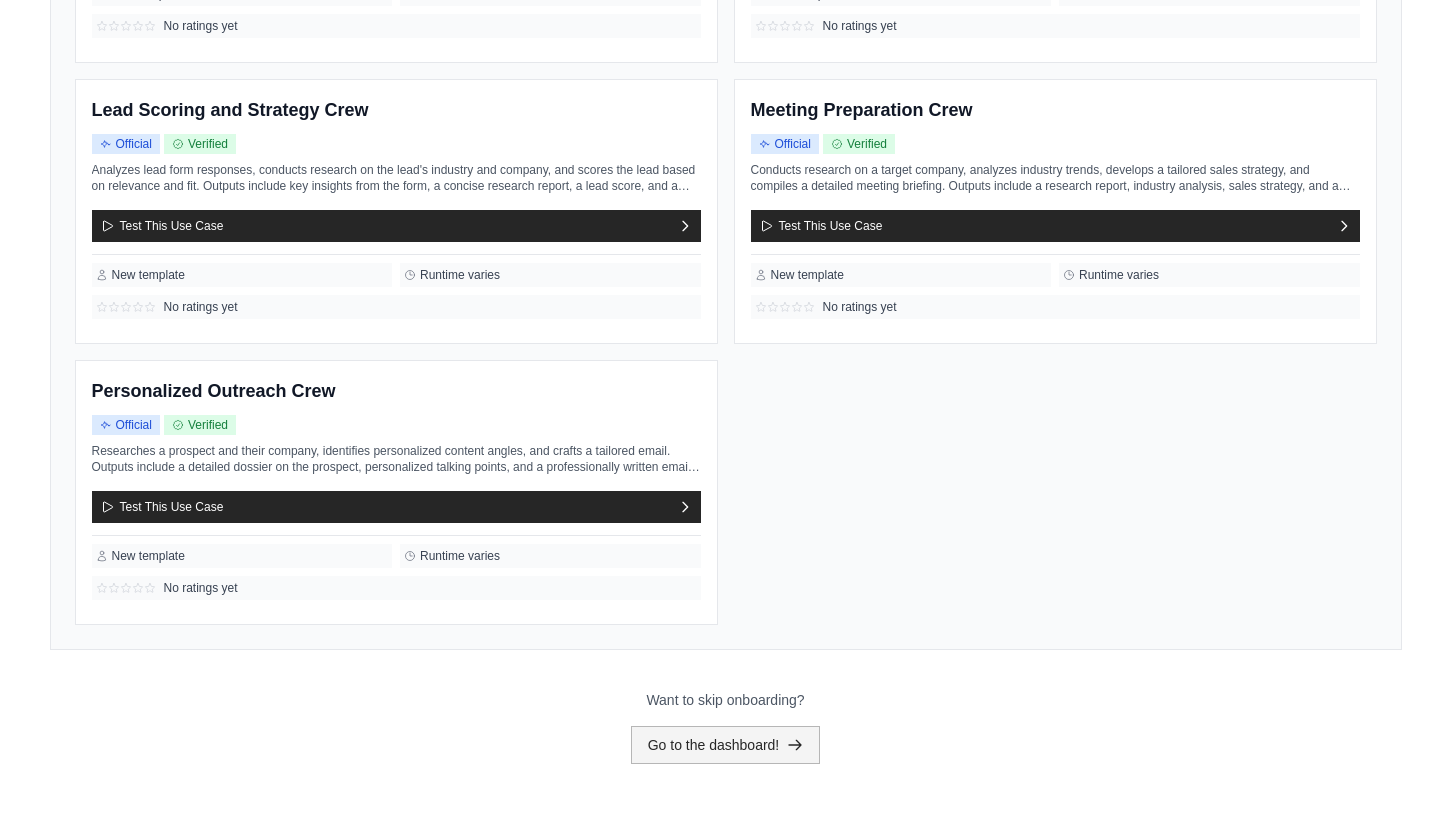 click on "Go to the dashboard!" at bounding box center [726, 745] 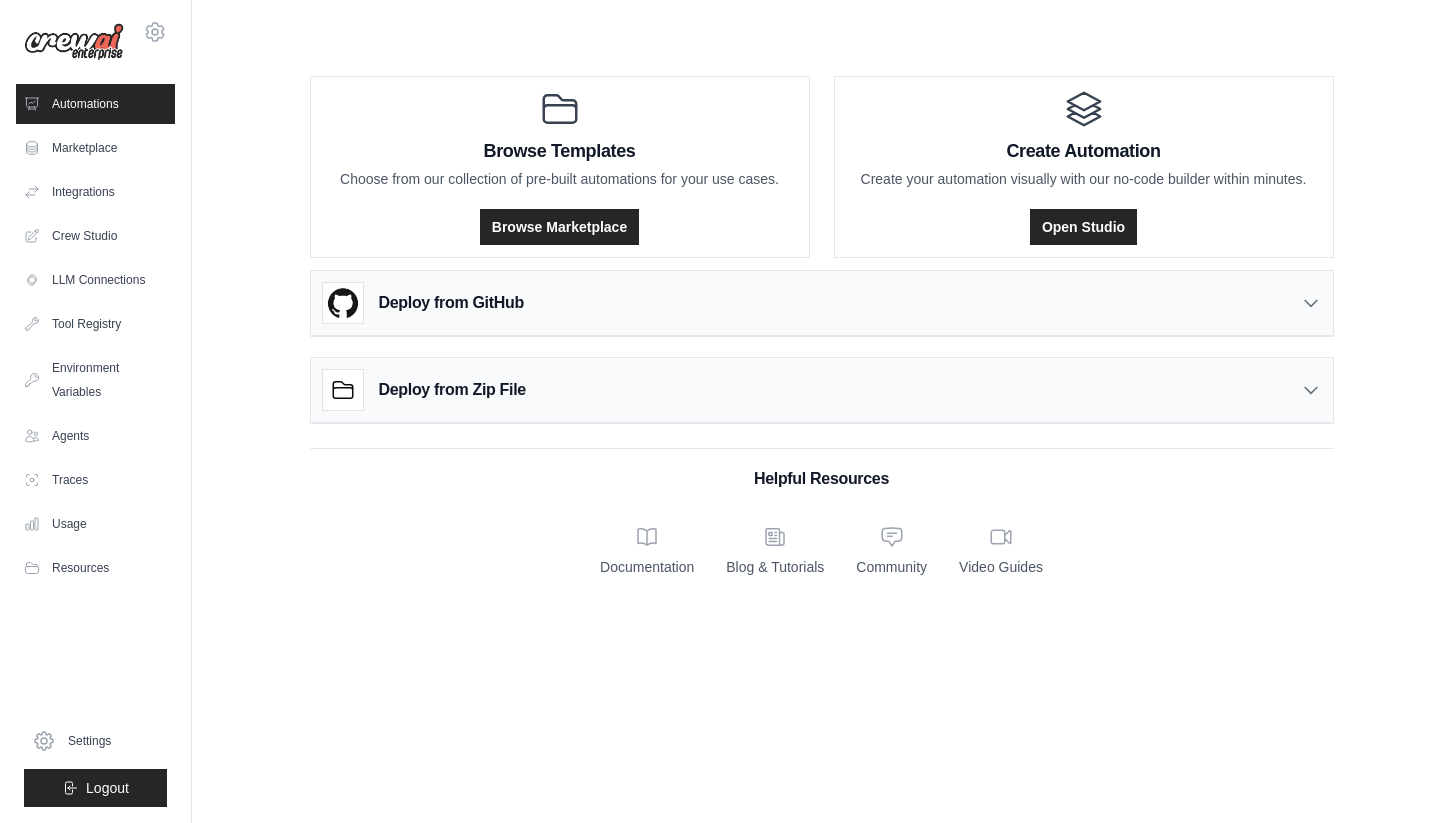 scroll, scrollTop: 0, scrollLeft: 0, axis: both 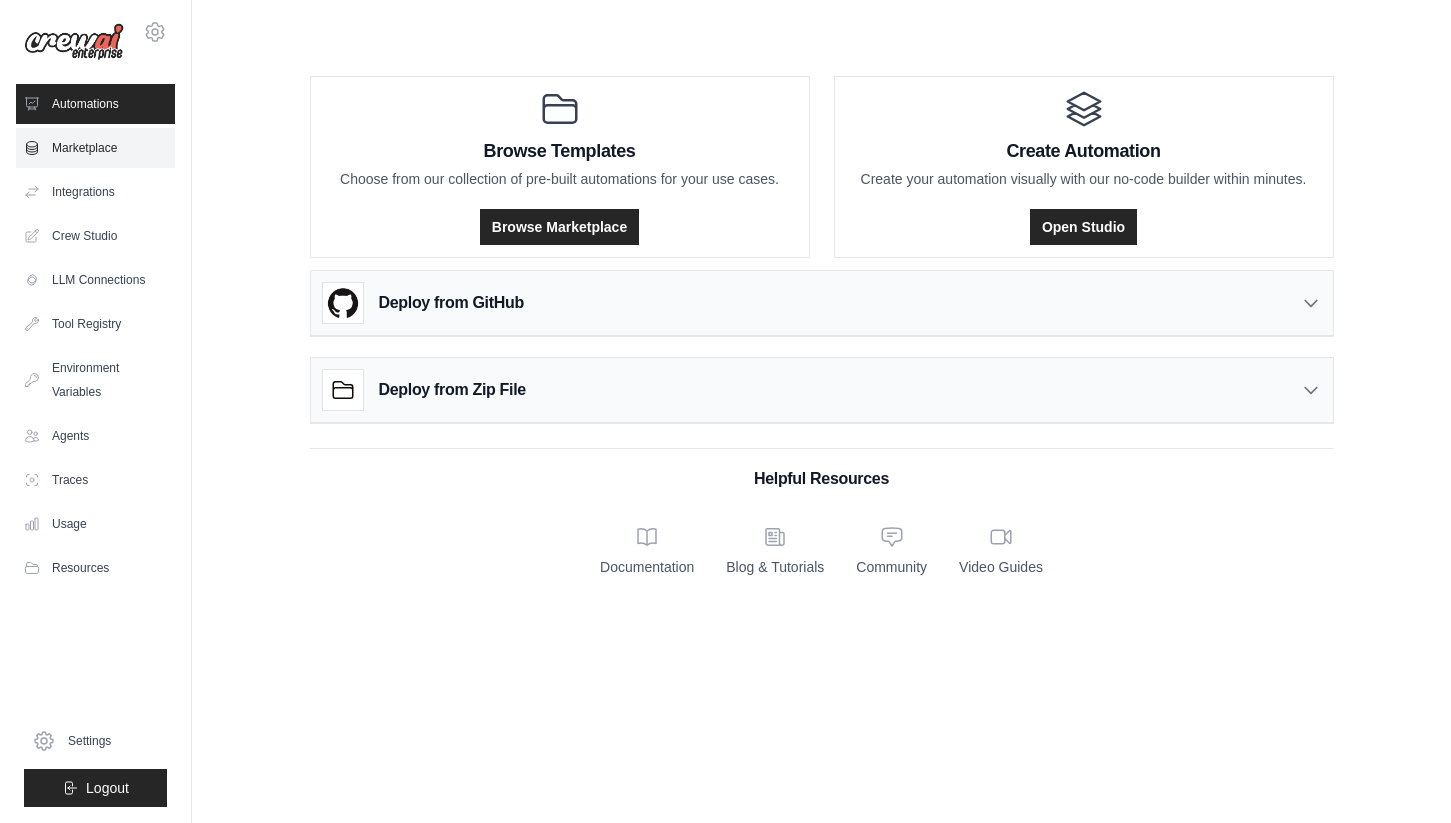 click on "Marketplace" at bounding box center (95, 148) 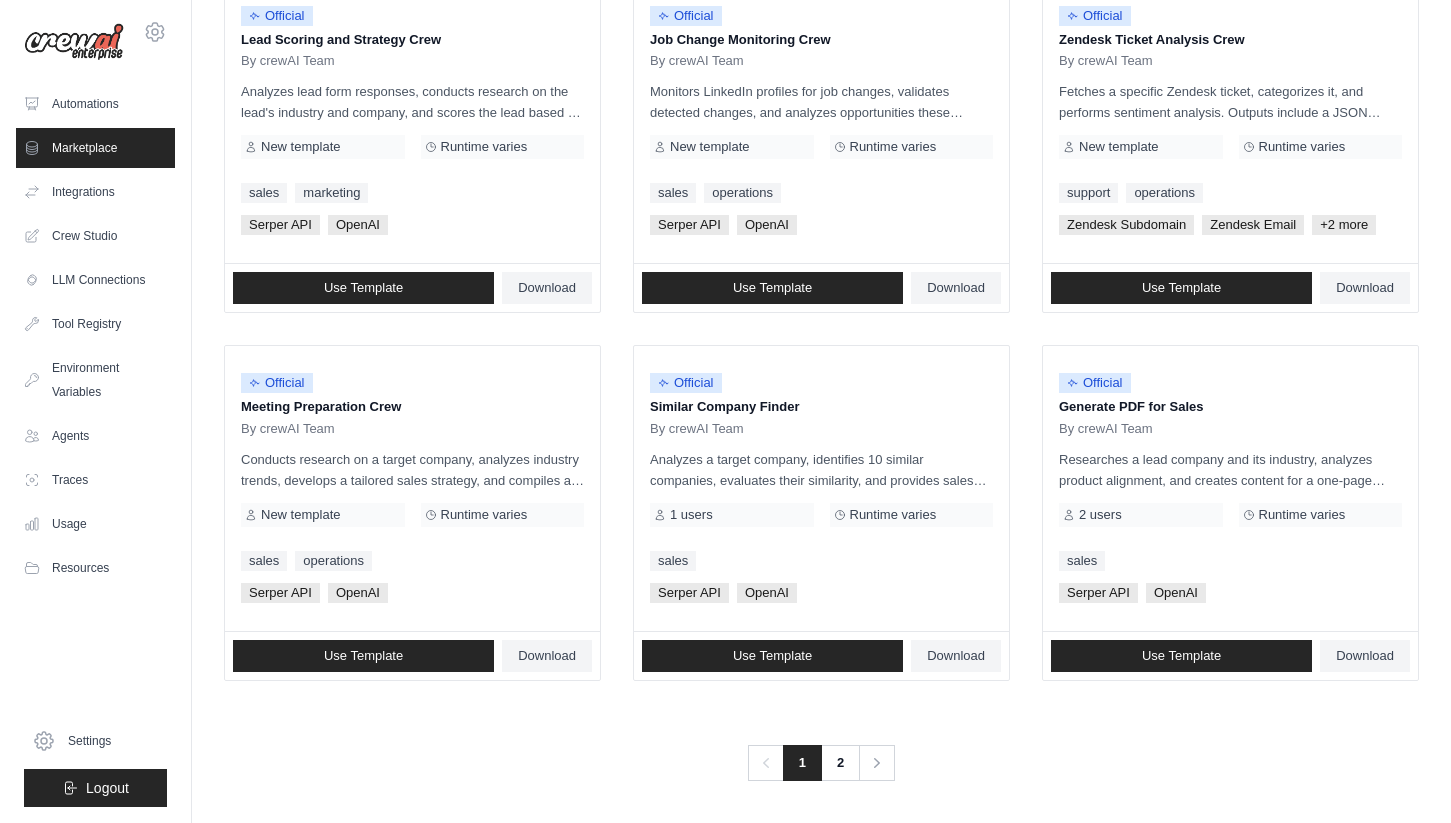 scroll, scrollTop: 1030, scrollLeft: 0, axis: vertical 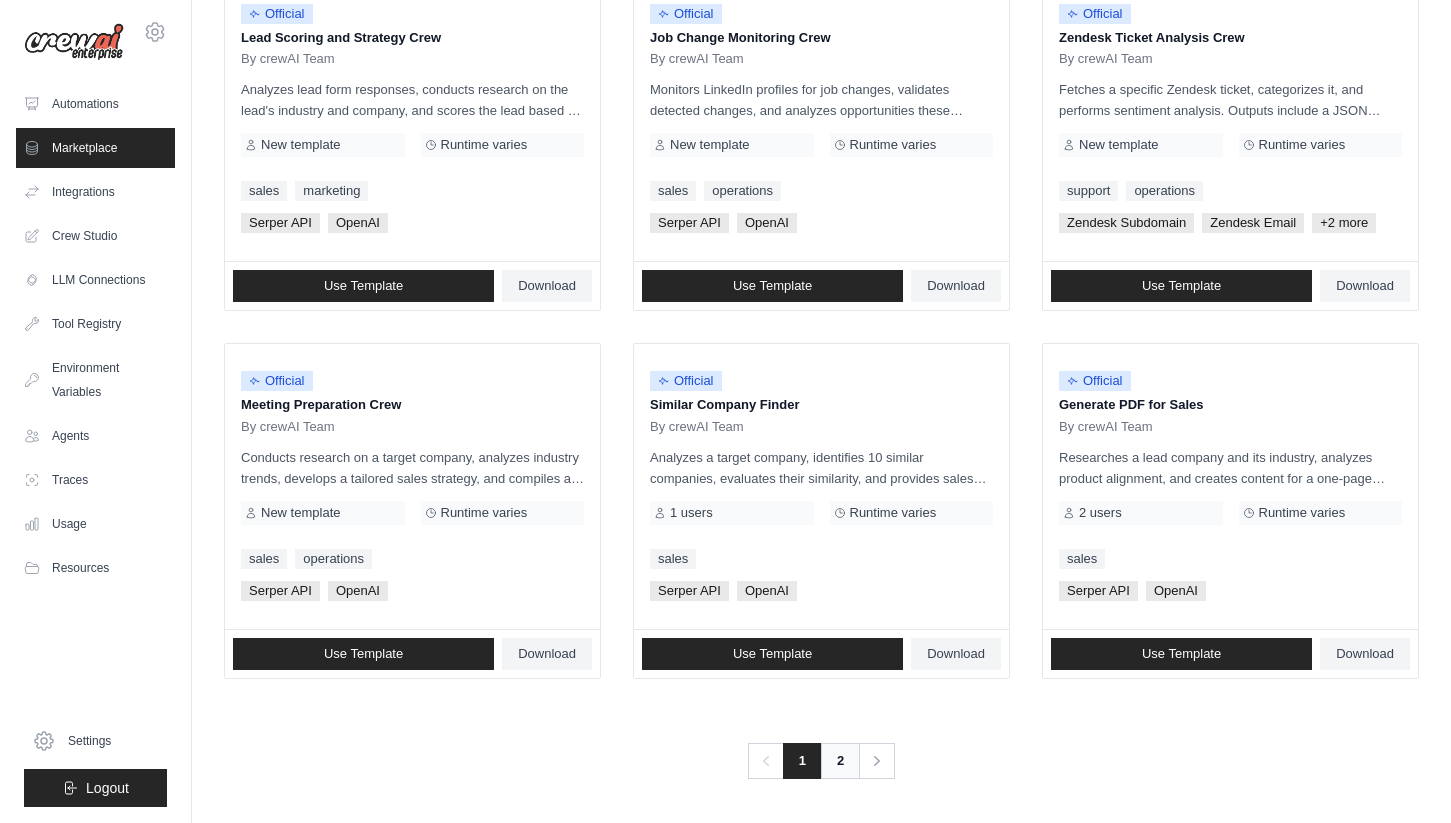 click on "2" at bounding box center [840, 761] 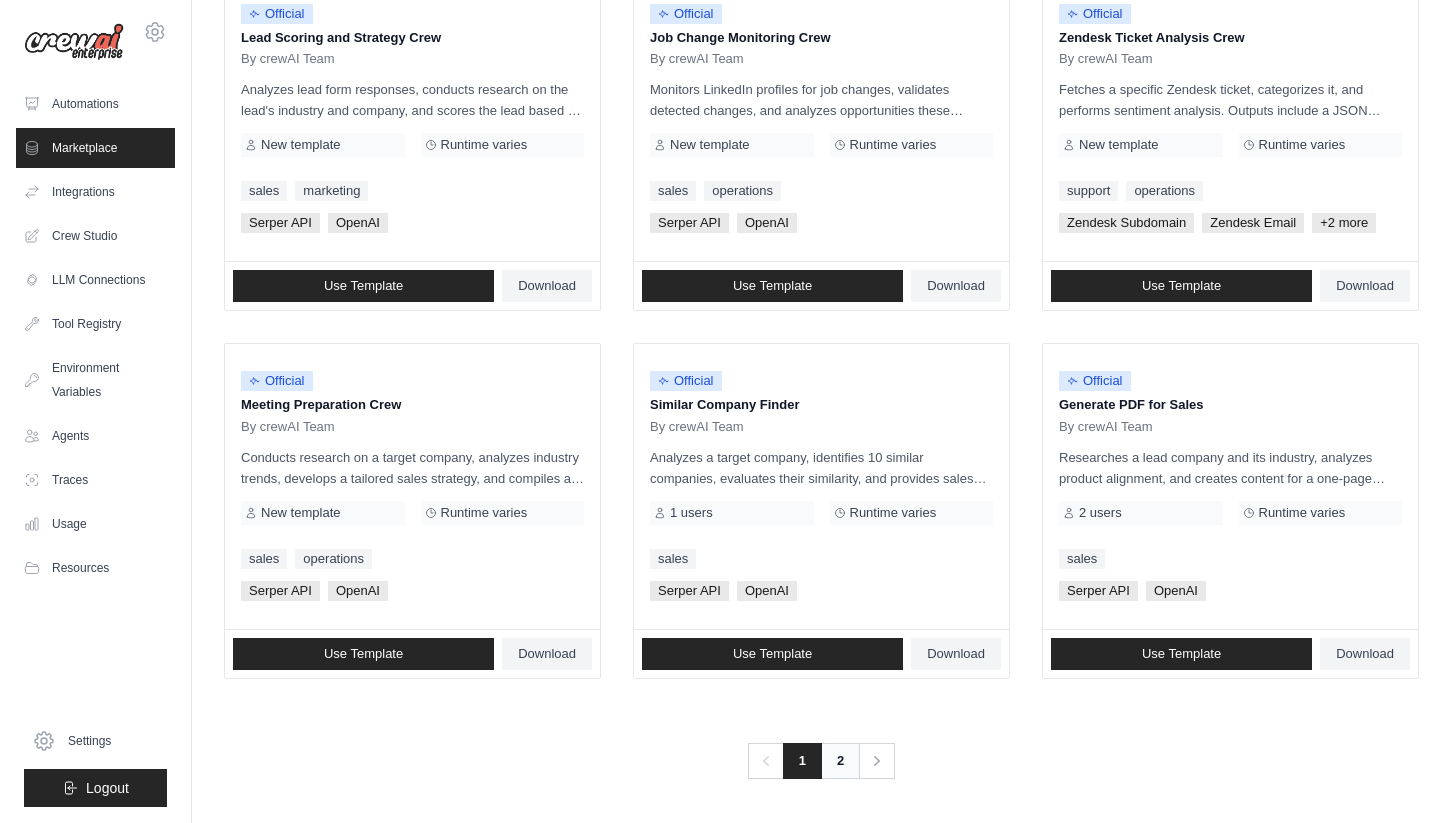scroll, scrollTop: 0, scrollLeft: 0, axis: both 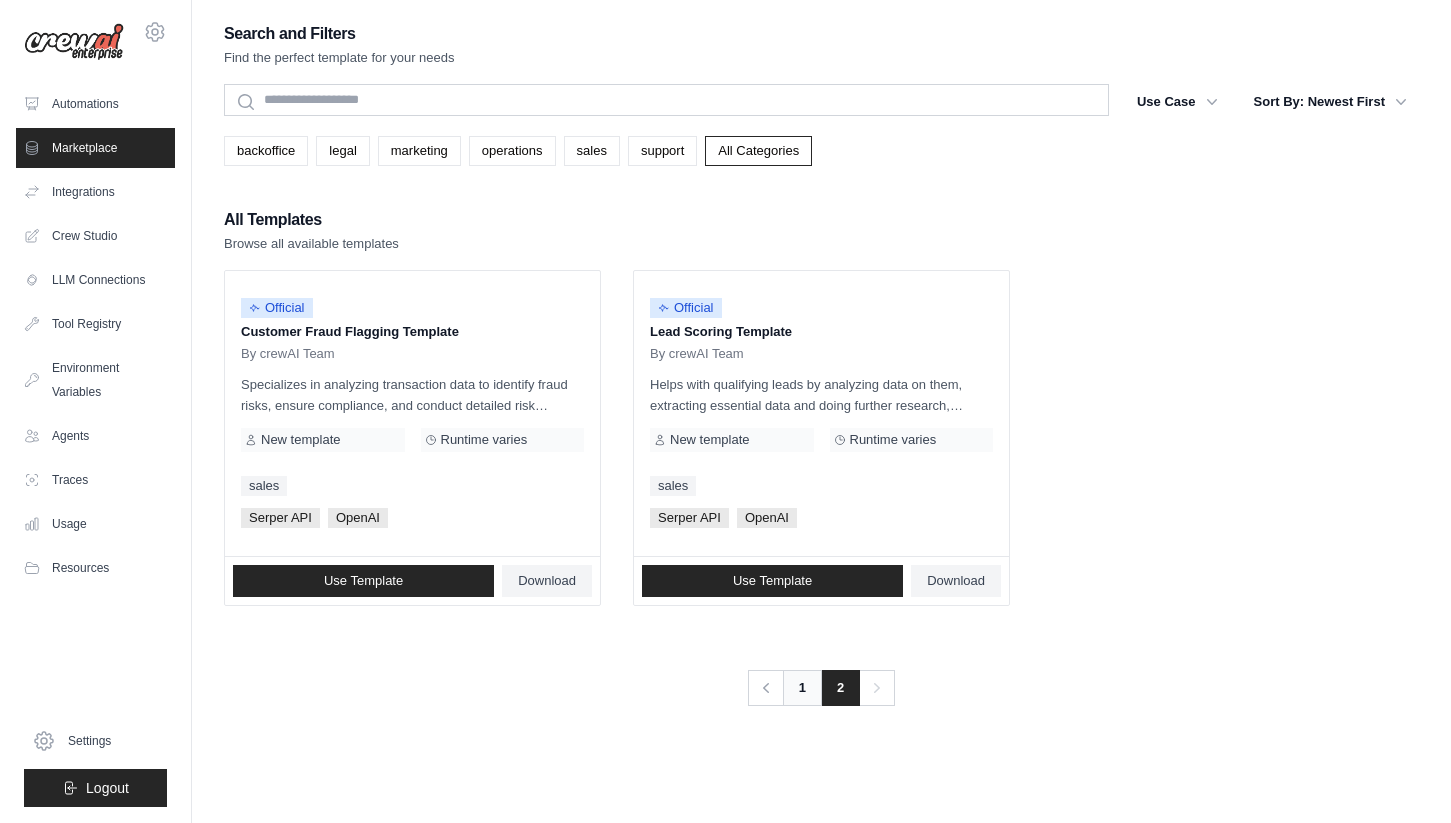 click on "1" at bounding box center (802, 688) 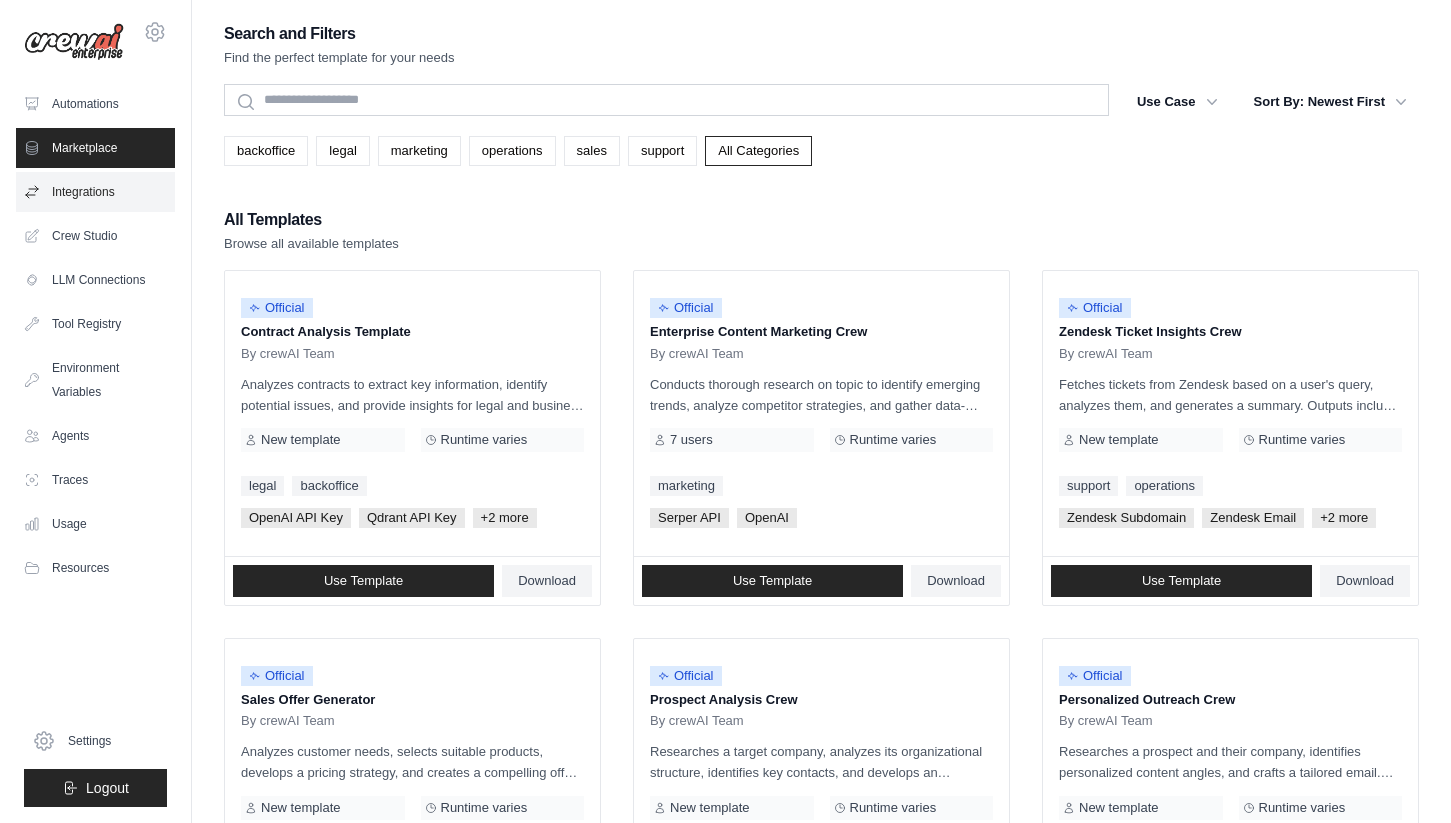 click on "Integrations" at bounding box center (95, 192) 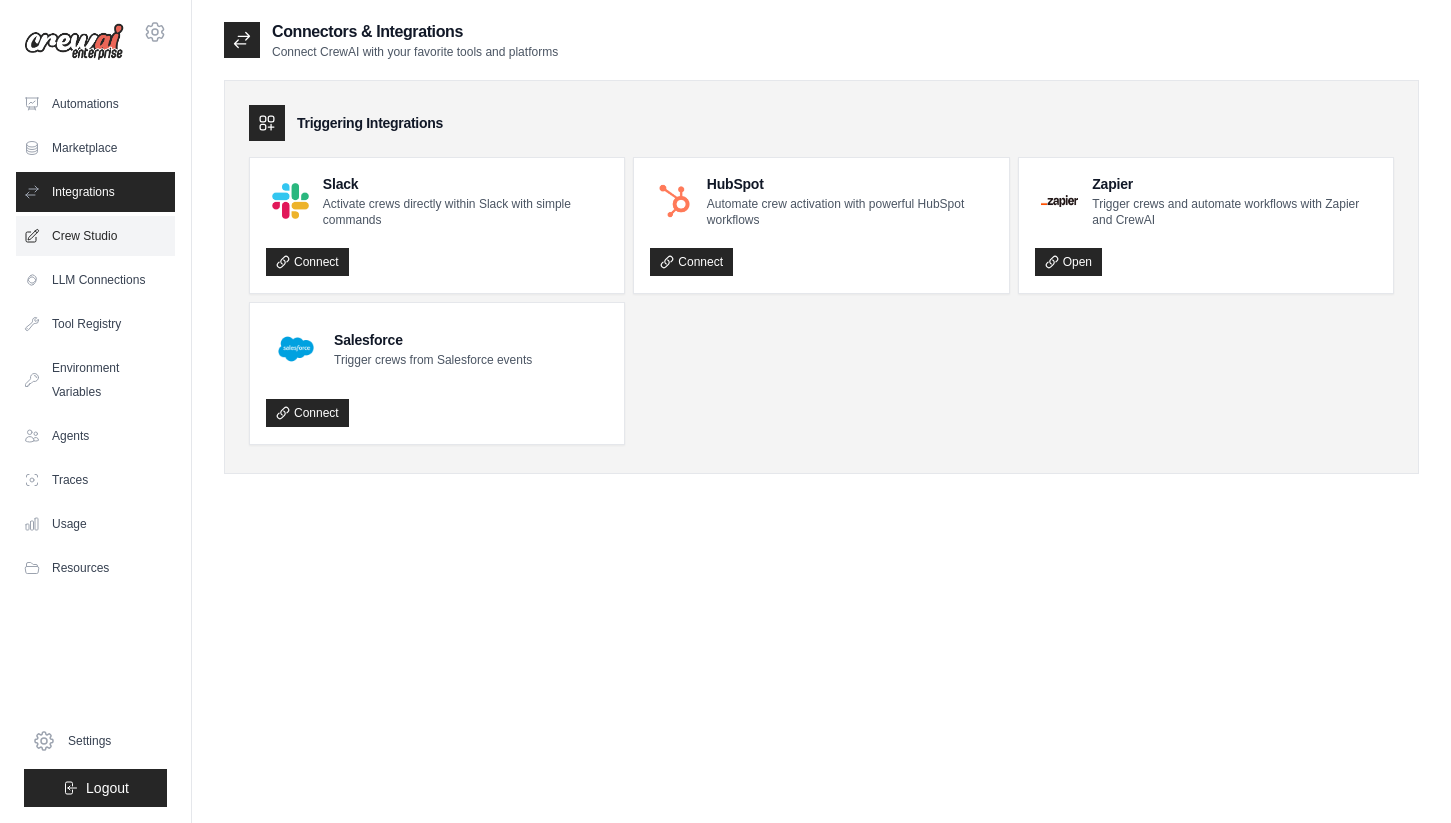 click on "Crew Studio" at bounding box center [95, 236] 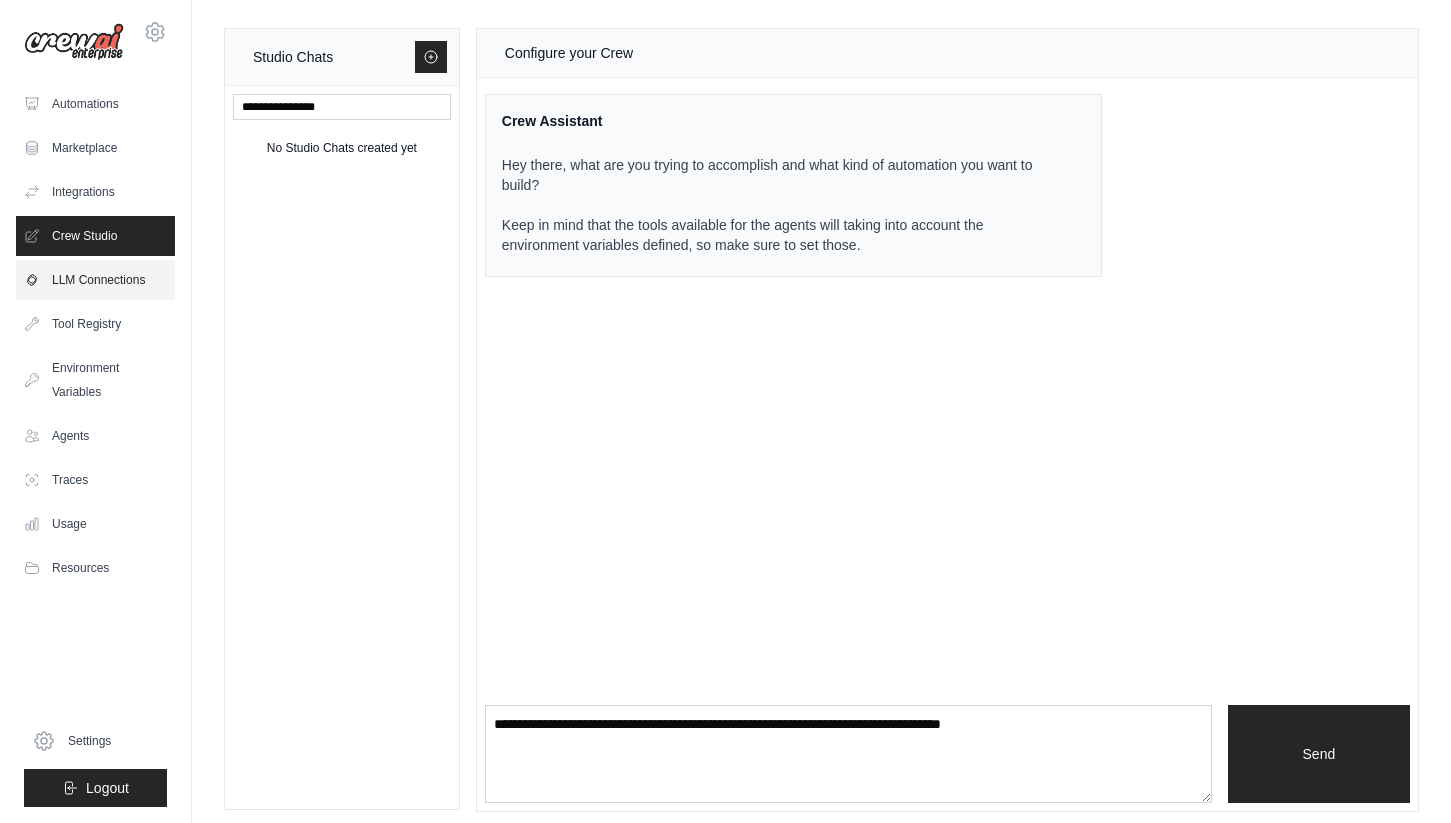 click on "LLM Connections" at bounding box center [95, 280] 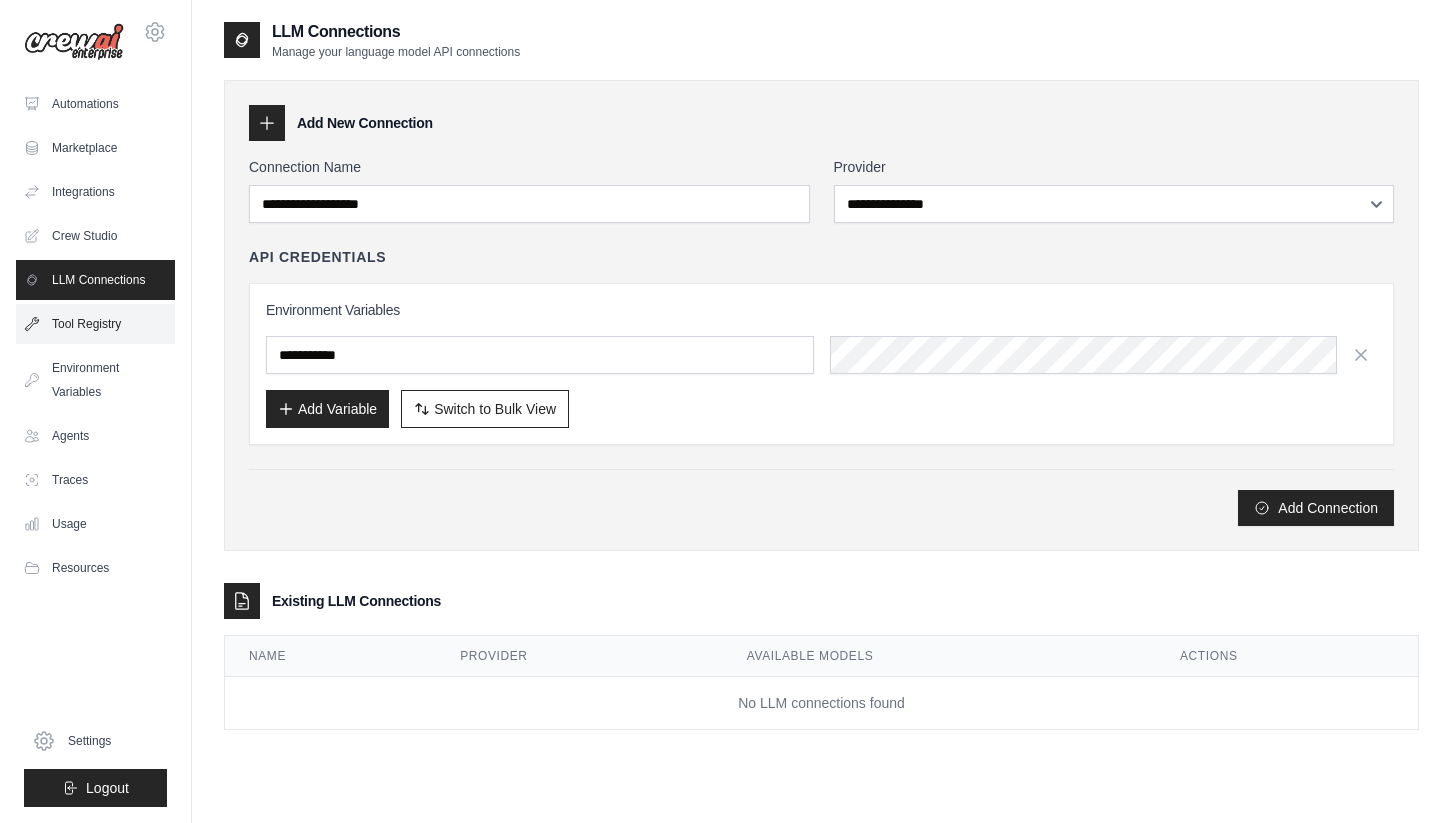 click on "Tool Registry" at bounding box center (95, 324) 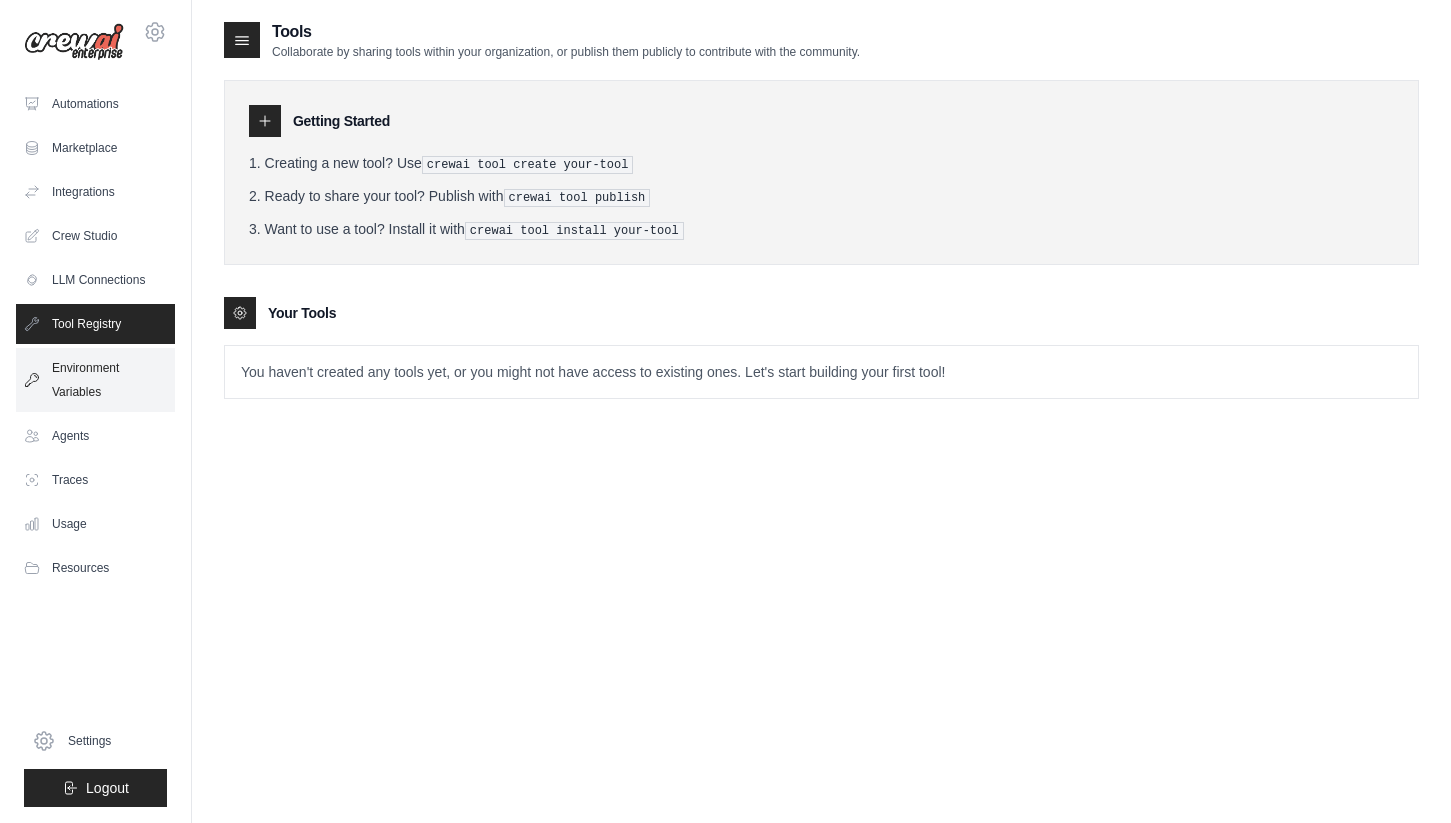 click on "Environment Variables" at bounding box center (95, 380) 